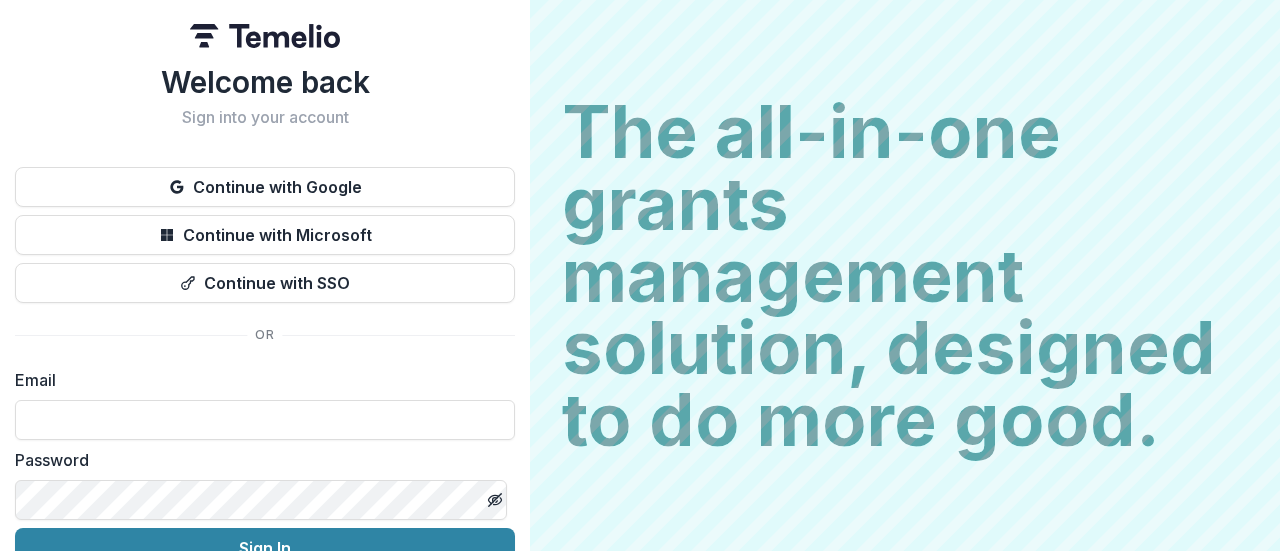 scroll, scrollTop: 0, scrollLeft: 0, axis: both 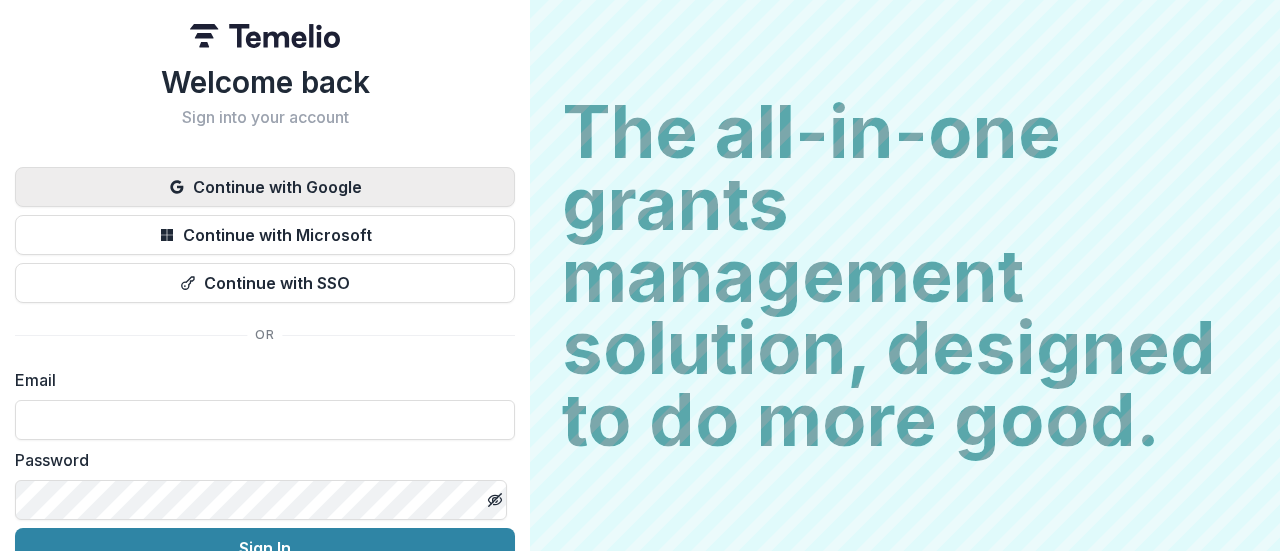 click on "Continue with Google" at bounding box center (265, 187) 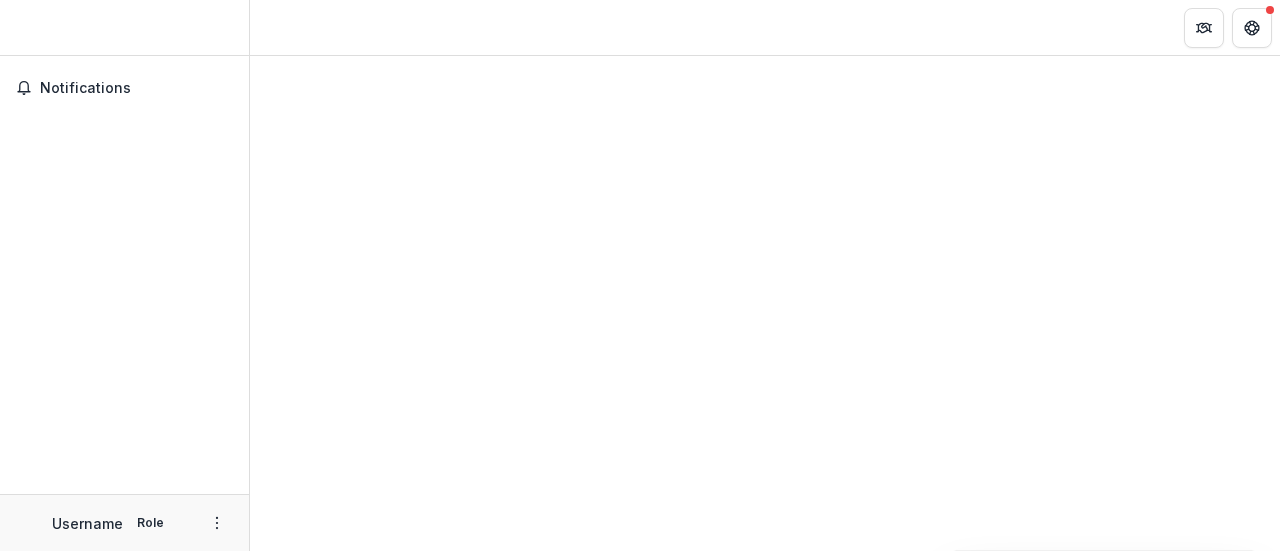 scroll, scrollTop: 0, scrollLeft: 0, axis: both 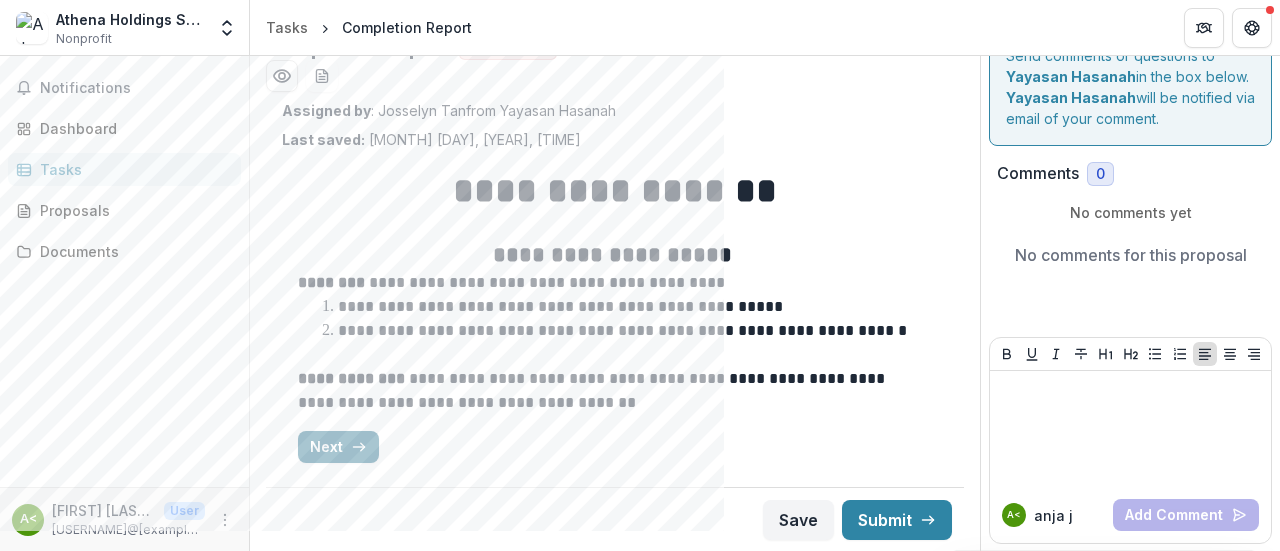 click on "Next" at bounding box center (338, 447) 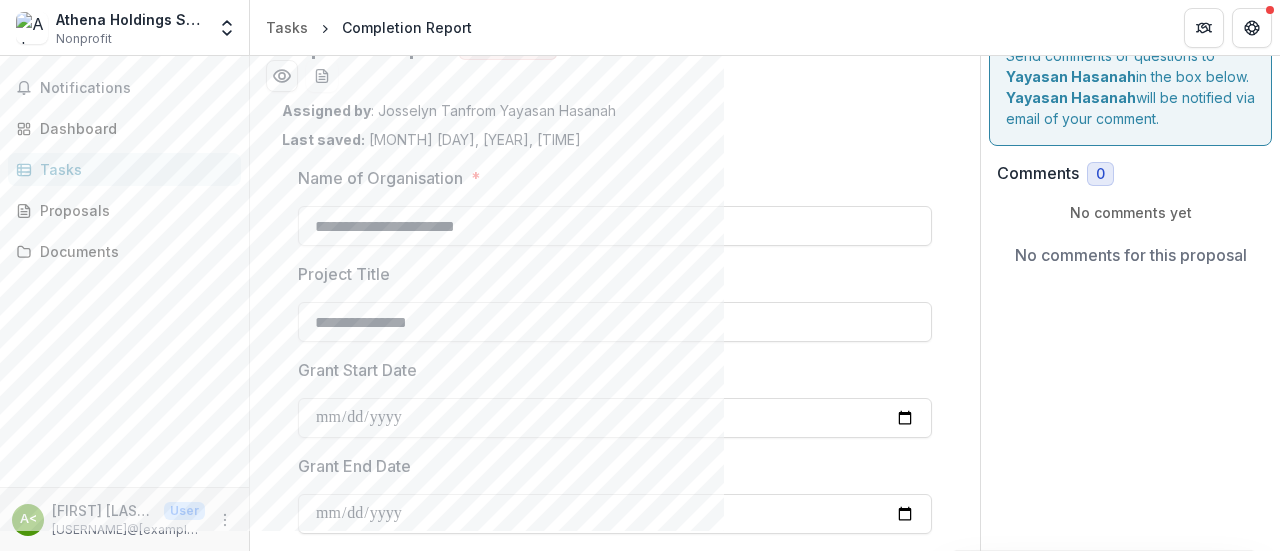 type on "*********" 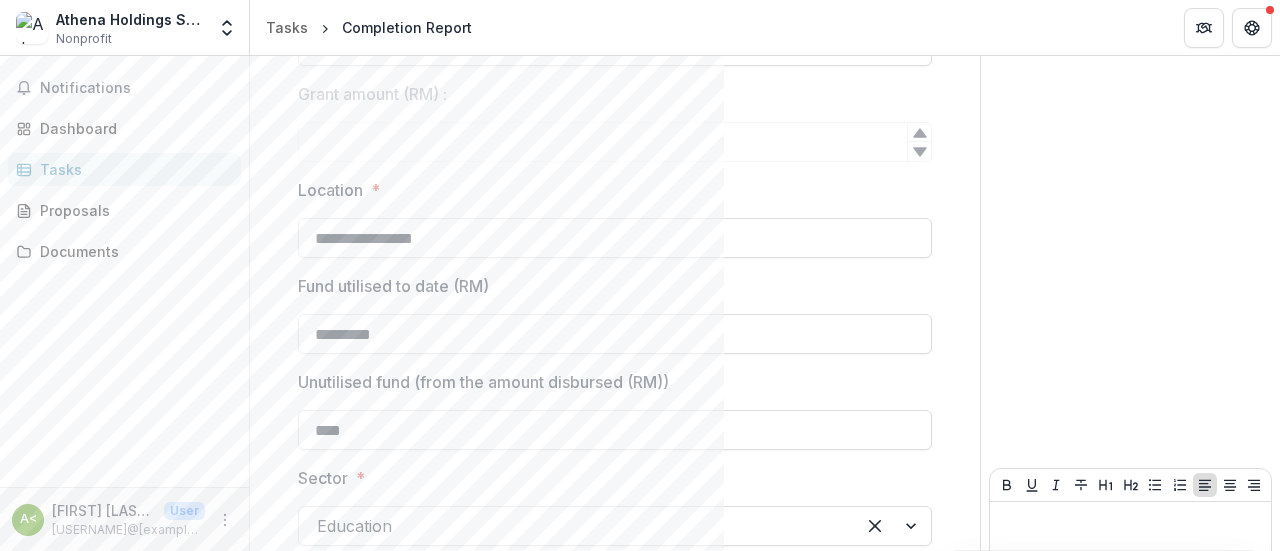 scroll, scrollTop: 634, scrollLeft: 0, axis: vertical 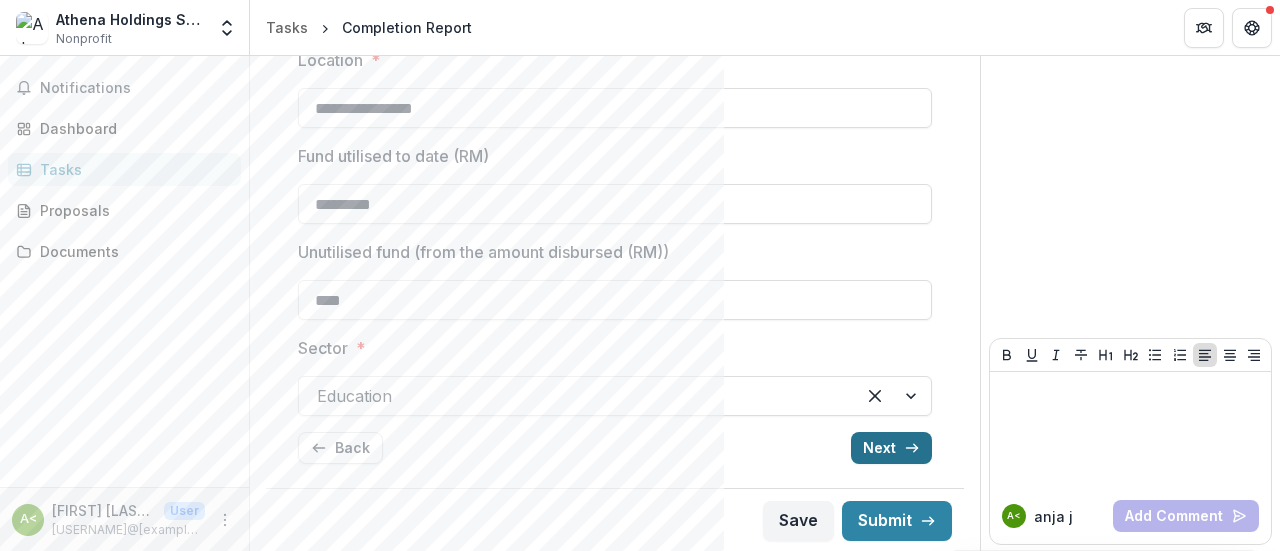 click on "Next" at bounding box center [891, 448] 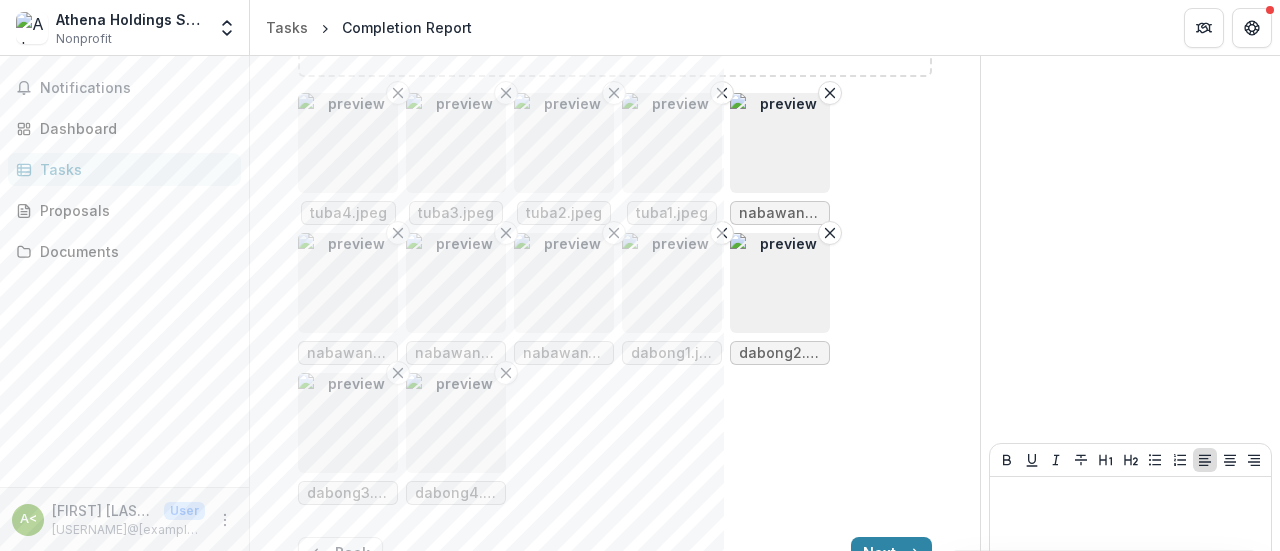 scroll, scrollTop: 1552, scrollLeft: 0, axis: vertical 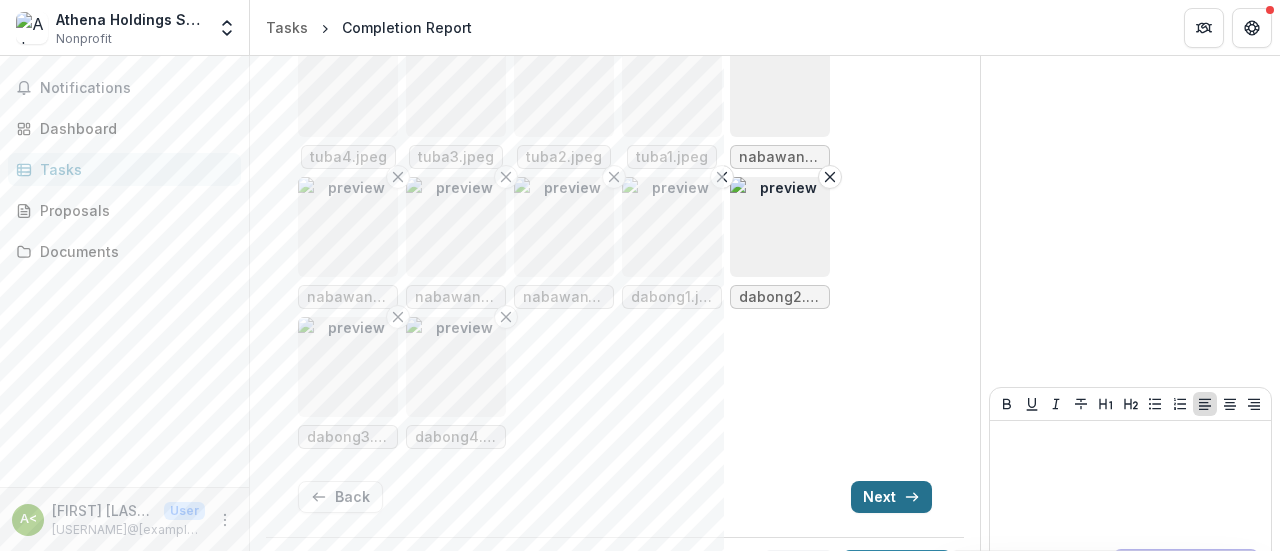 click on "Next" at bounding box center (891, 497) 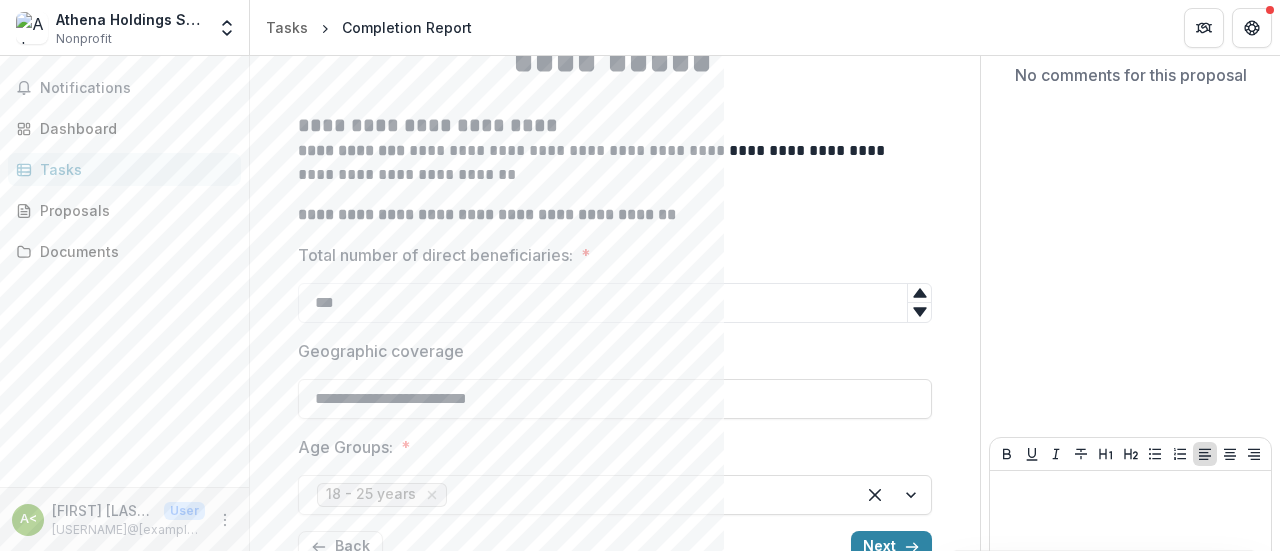 scroll, scrollTop: 315, scrollLeft: 0, axis: vertical 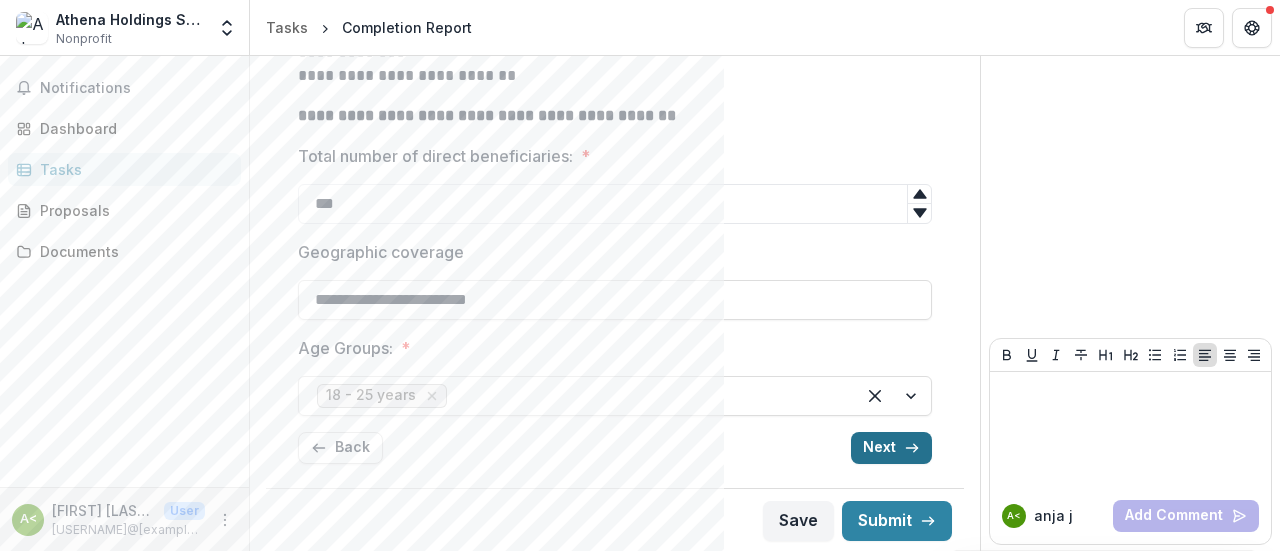 click on "Next" at bounding box center (891, 448) 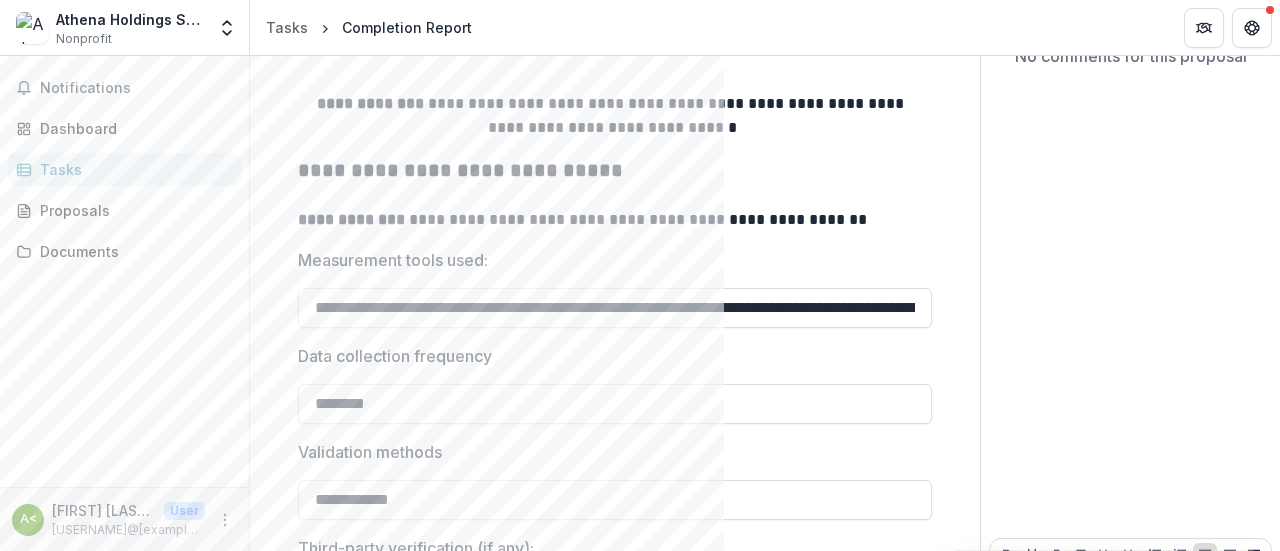 scroll, scrollTop: 435, scrollLeft: 0, axis: vertical 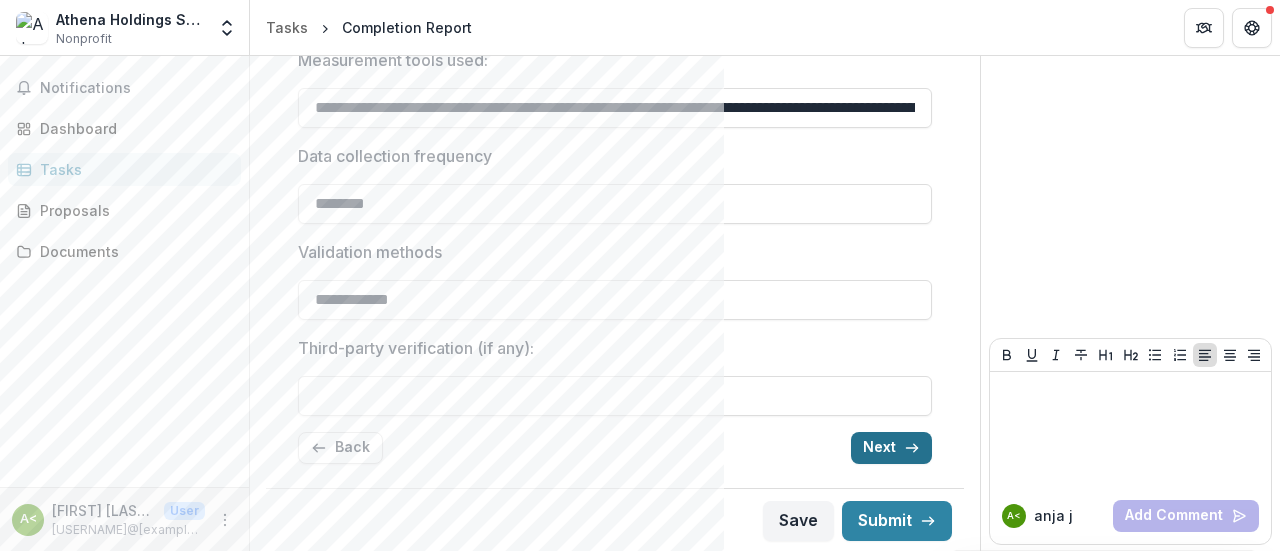 click on "Next" at bounding box center [891, 448] 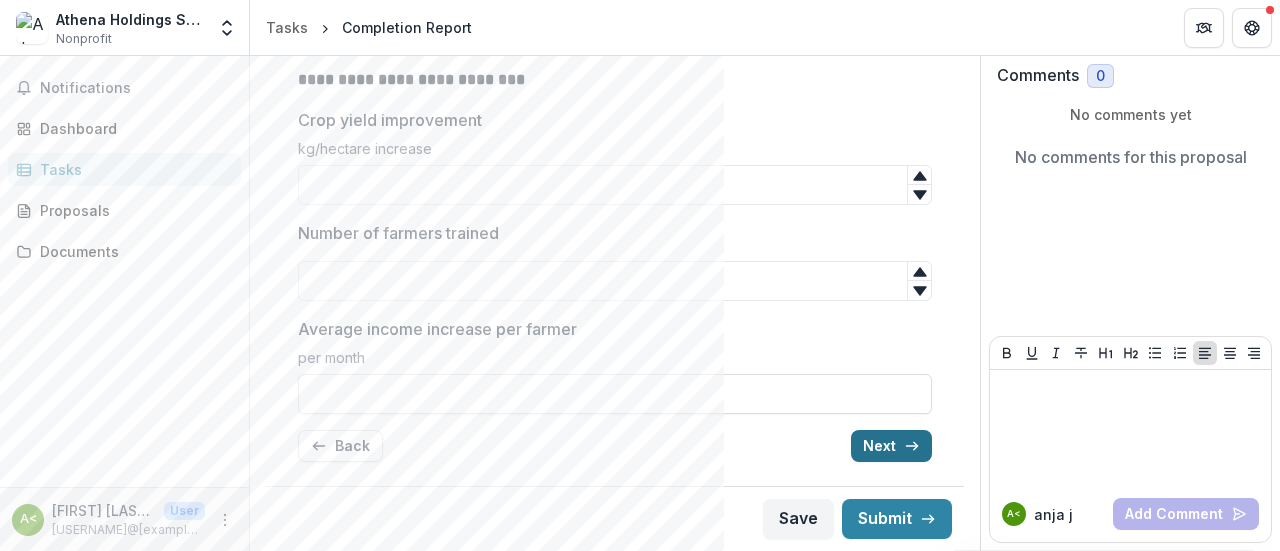 scroll, scrollTop: 132, scrollLeft: 0, axis: vertical 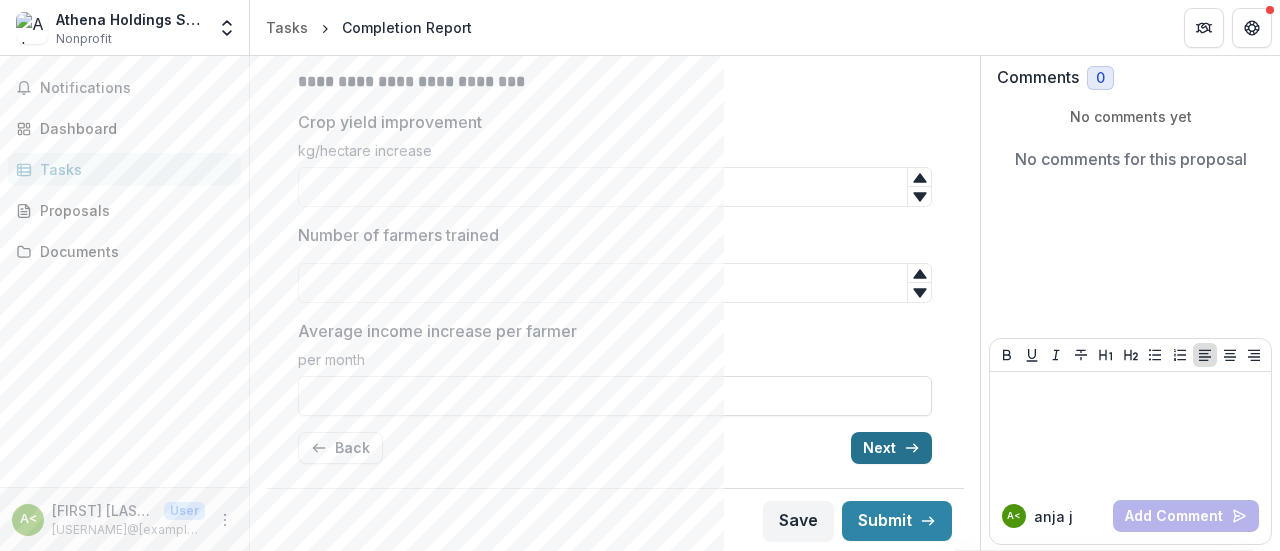 click on "Next" at bounding box center (891, 448) 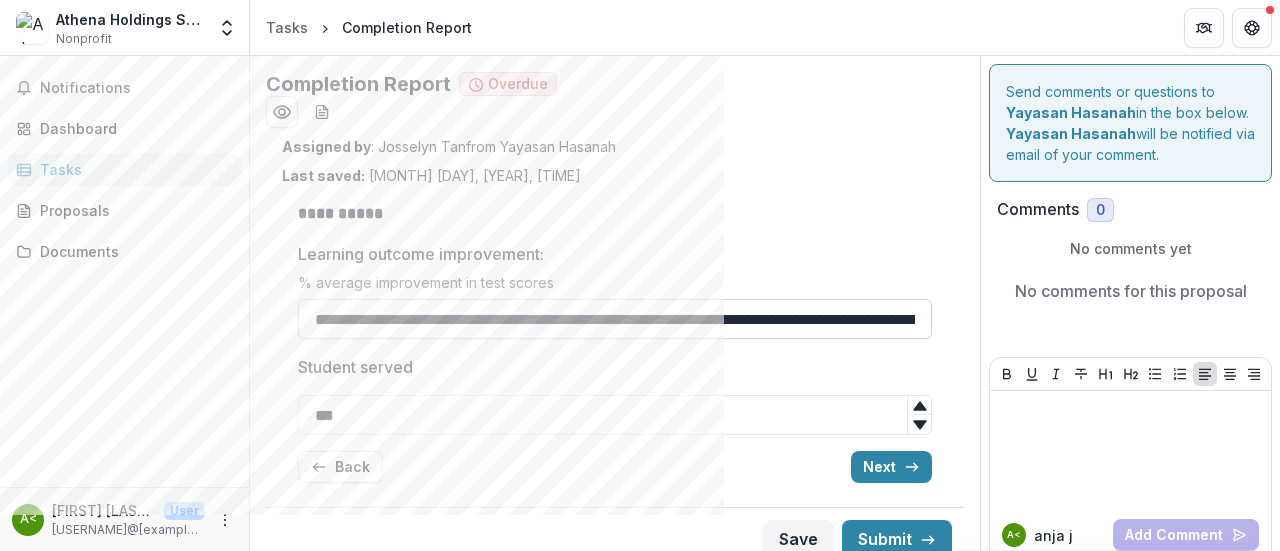 scroll, scrollTop: 19, scrollLeft: 0, axis: vertical 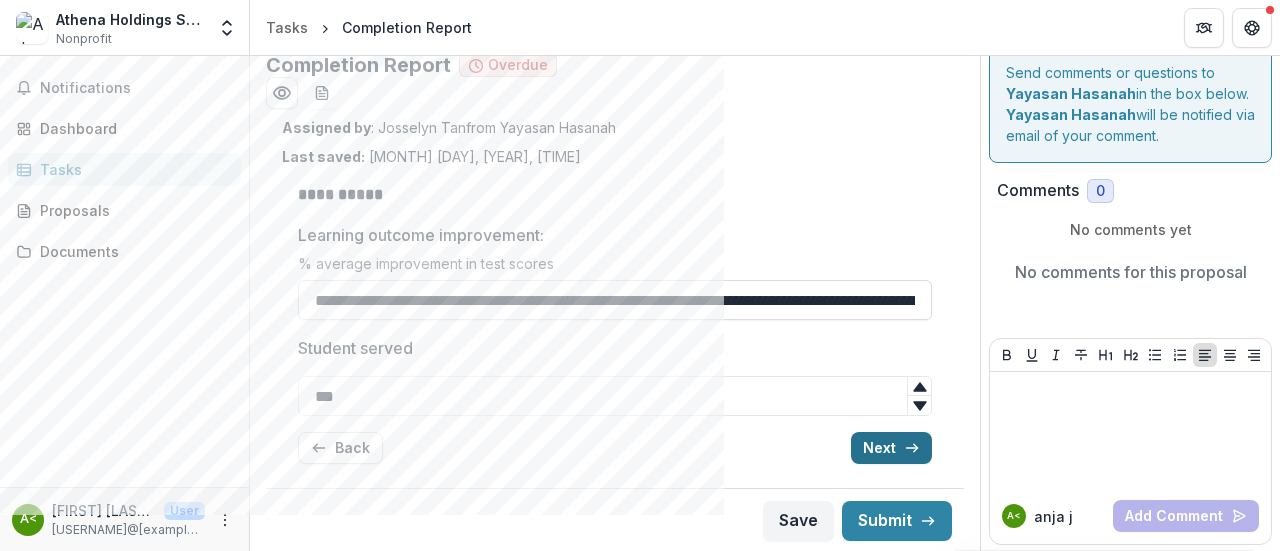 click on "Next" at bounding box center [891, 448] 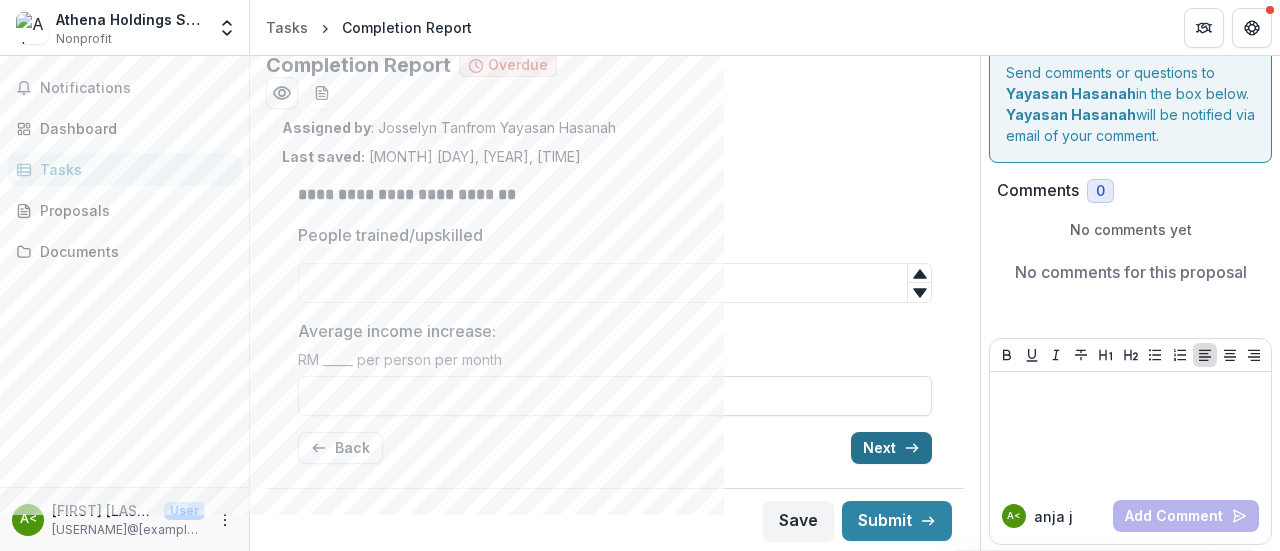 click on "Next" at bounding box center (891, 448) 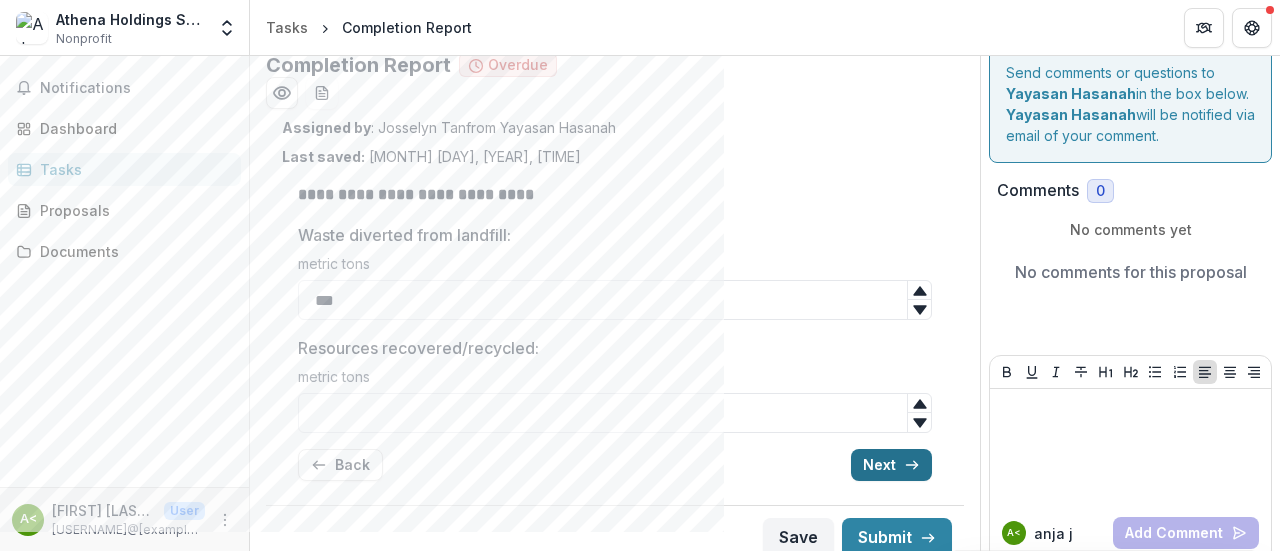 click on "Next" at bounding box center [891, 465] 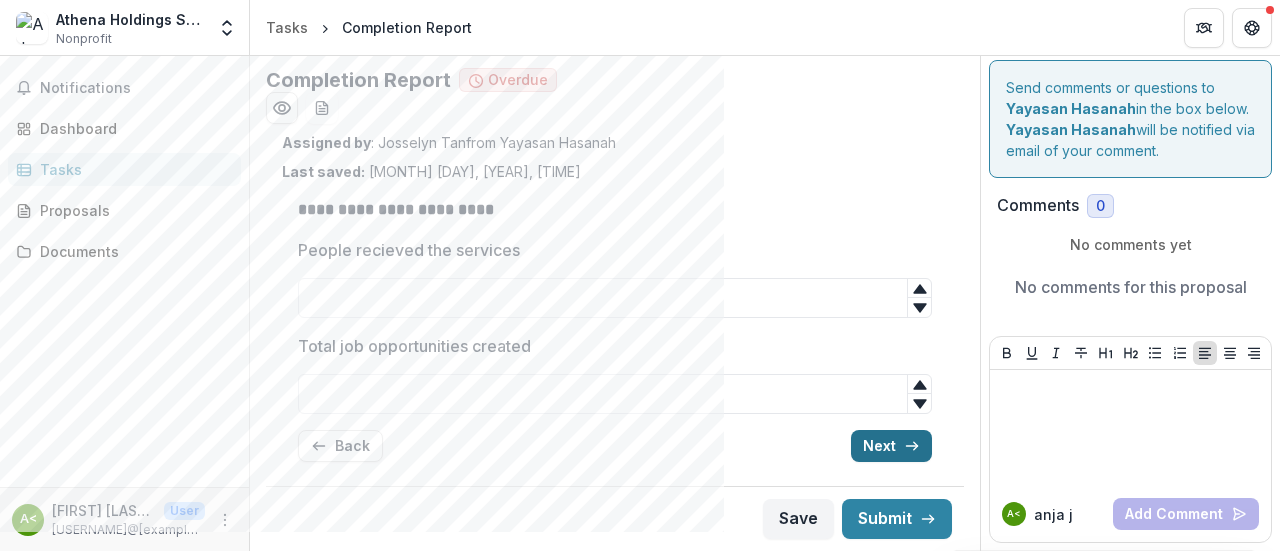 scroll, scrollTop: 2, scrollLeft: 0, axis: vertical 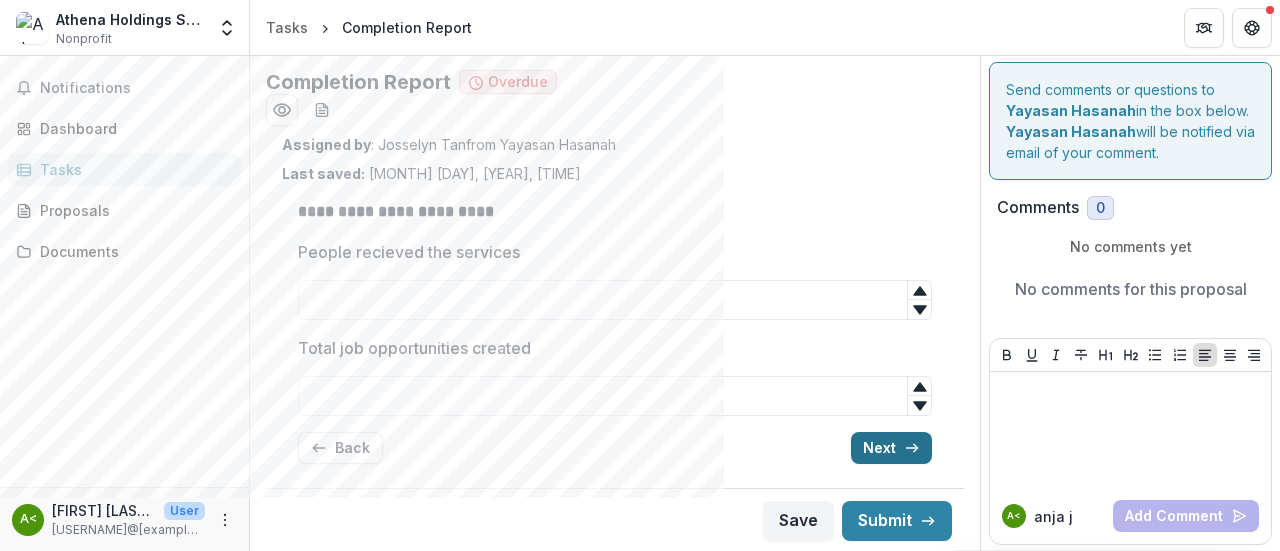 click on "Next" at bounding box center [891, 448] 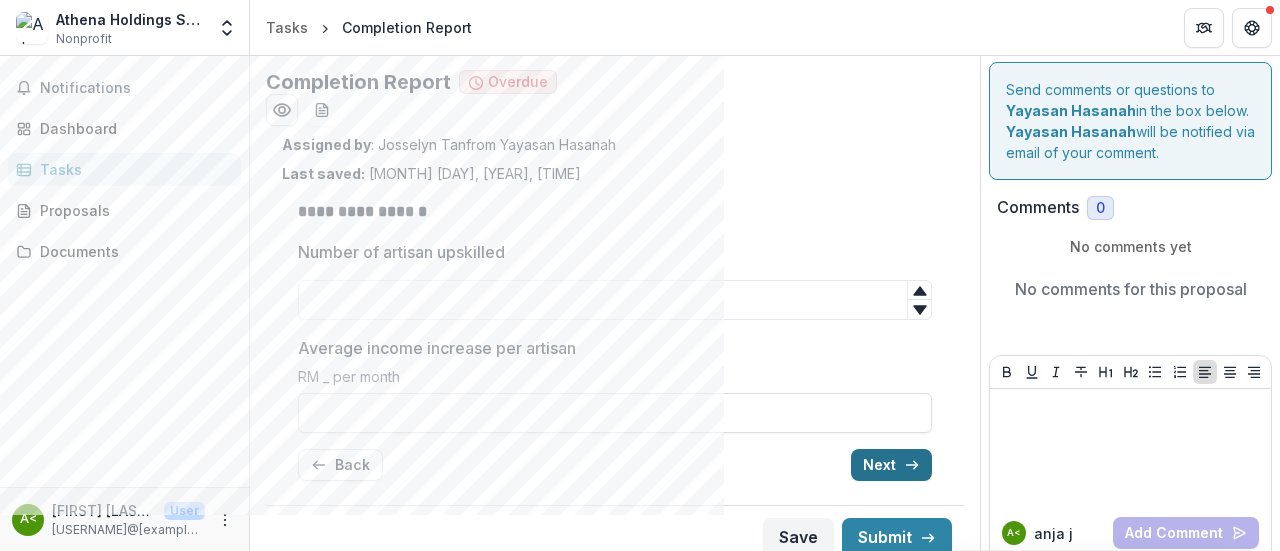 scroll, scrollTop: 19, scrollLeft: 0, axis: vertical 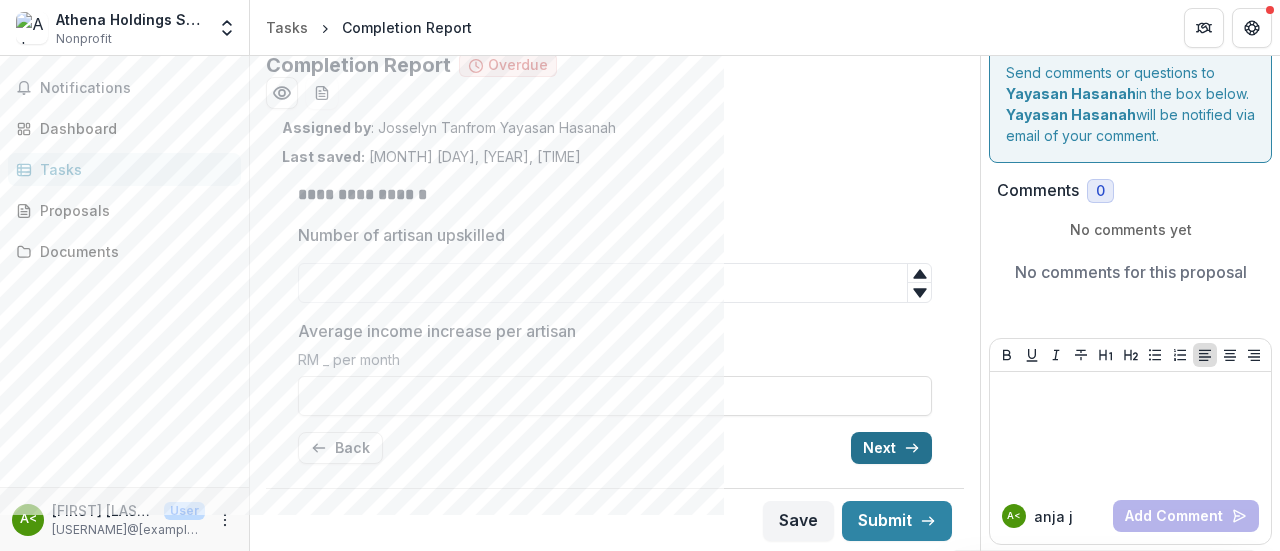 click on "Next" at bounding box center (891, 448) 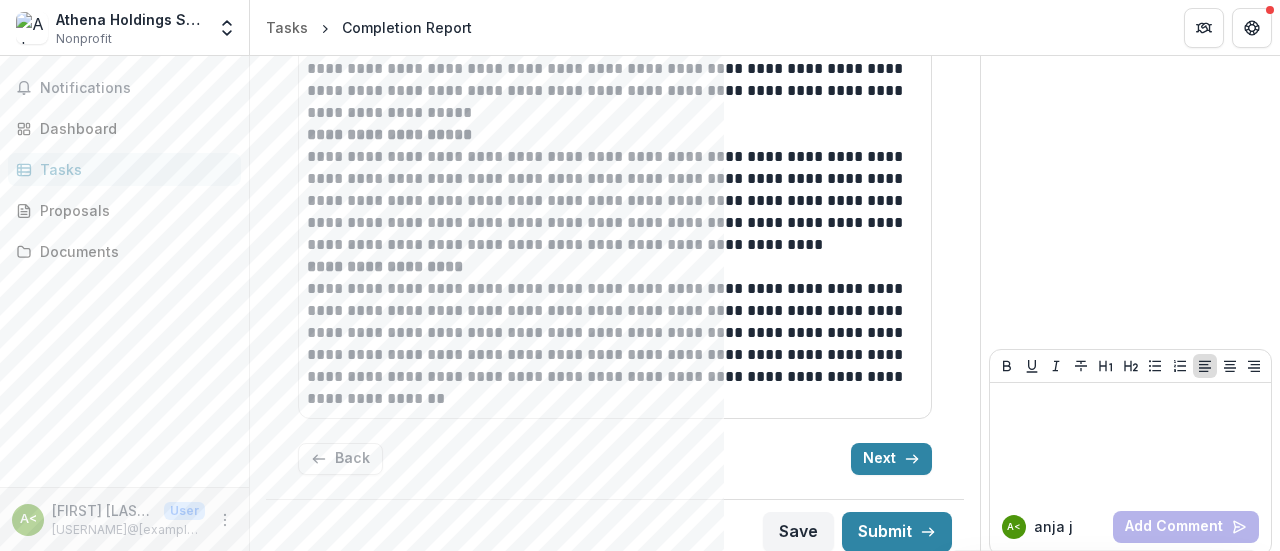 scroll, scrollTop: 1765, scrollLeft: 0, axis: vertical 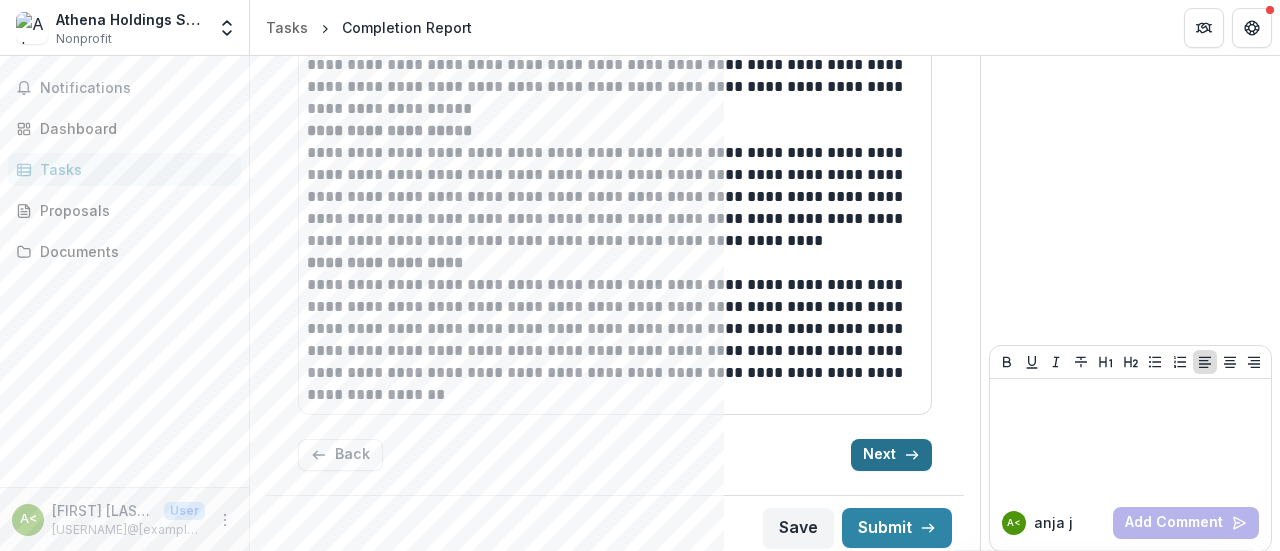 click on "Next" at bounding box center [891, 455] 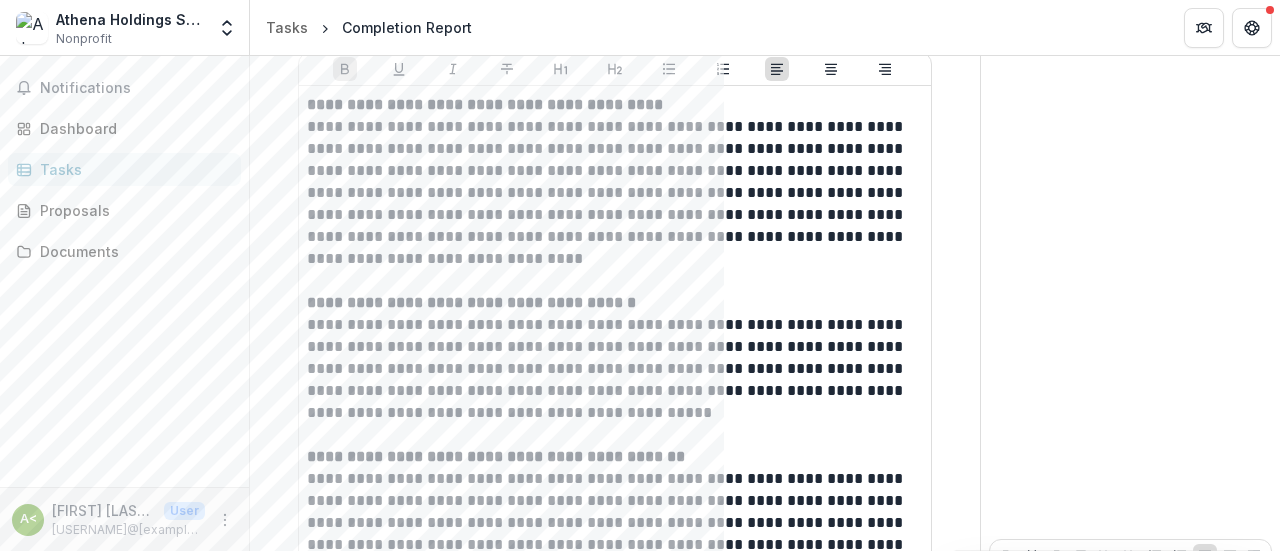 scroll, scrollTop: 574, scrollLeft: 0, axis: vertical 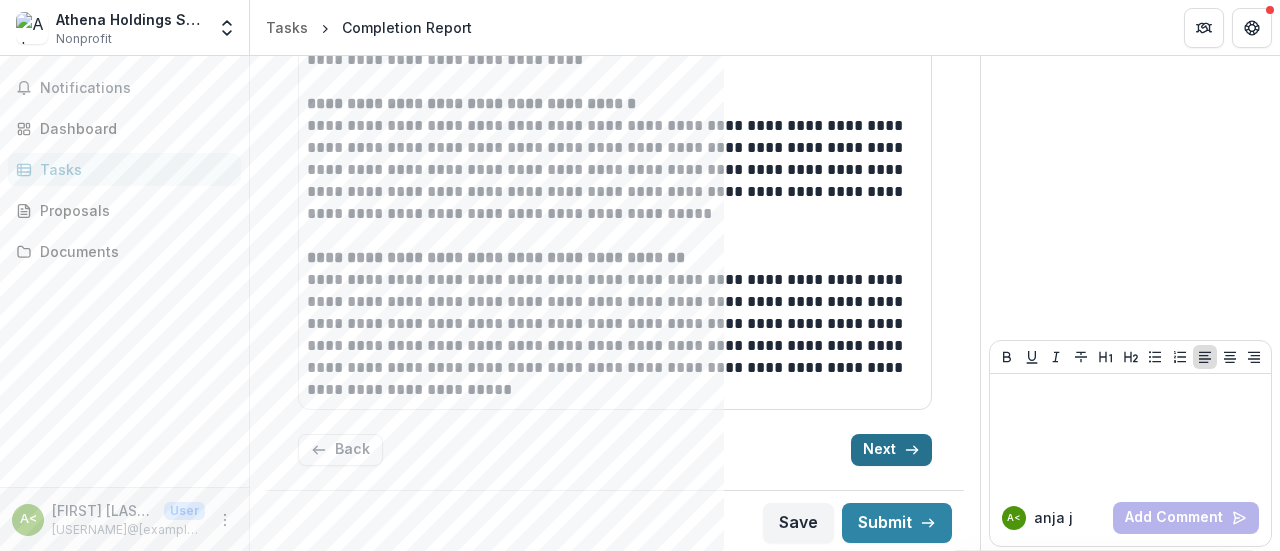 click on "Next" at bounding box center [891, 450] 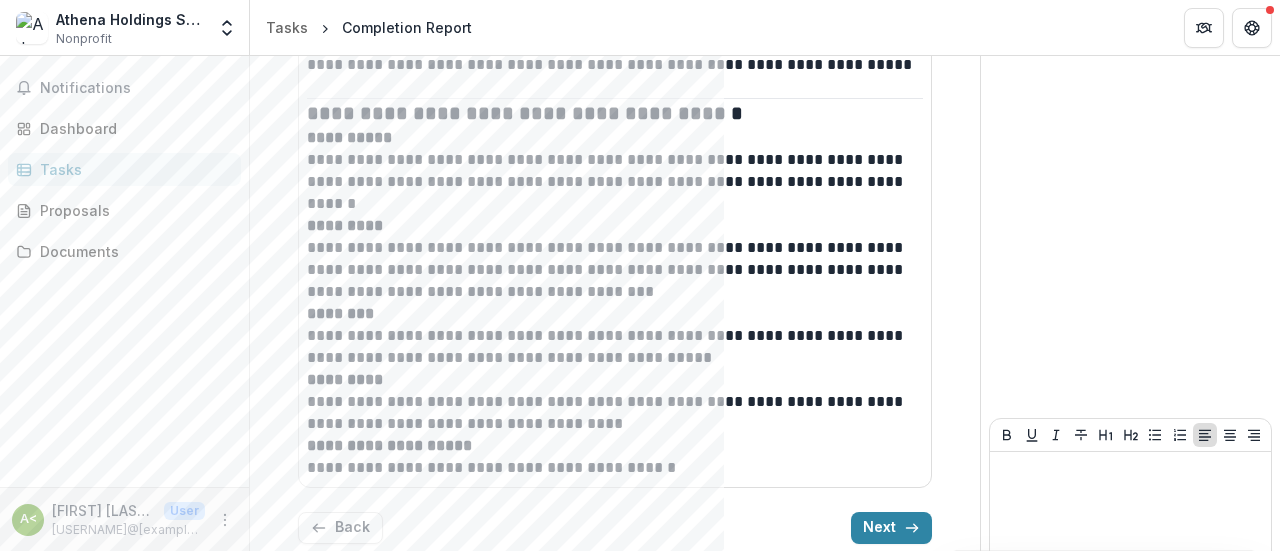 scroll, scrollTop: 1309, scrollLeft: 0, axis: vertical 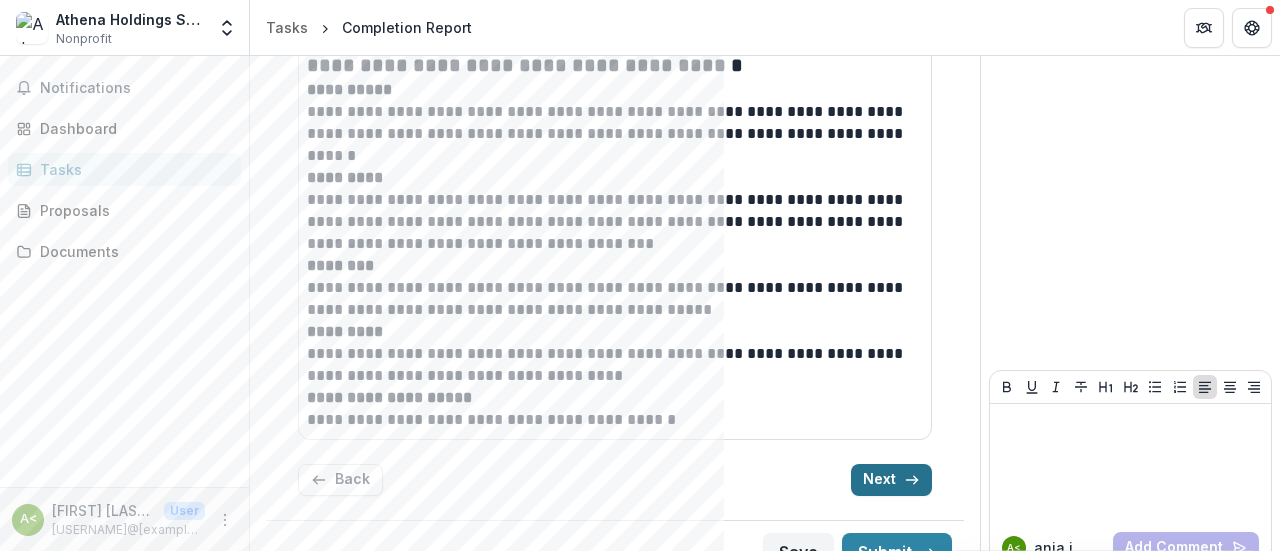 click on "Next" at bounding box center (891, 480) 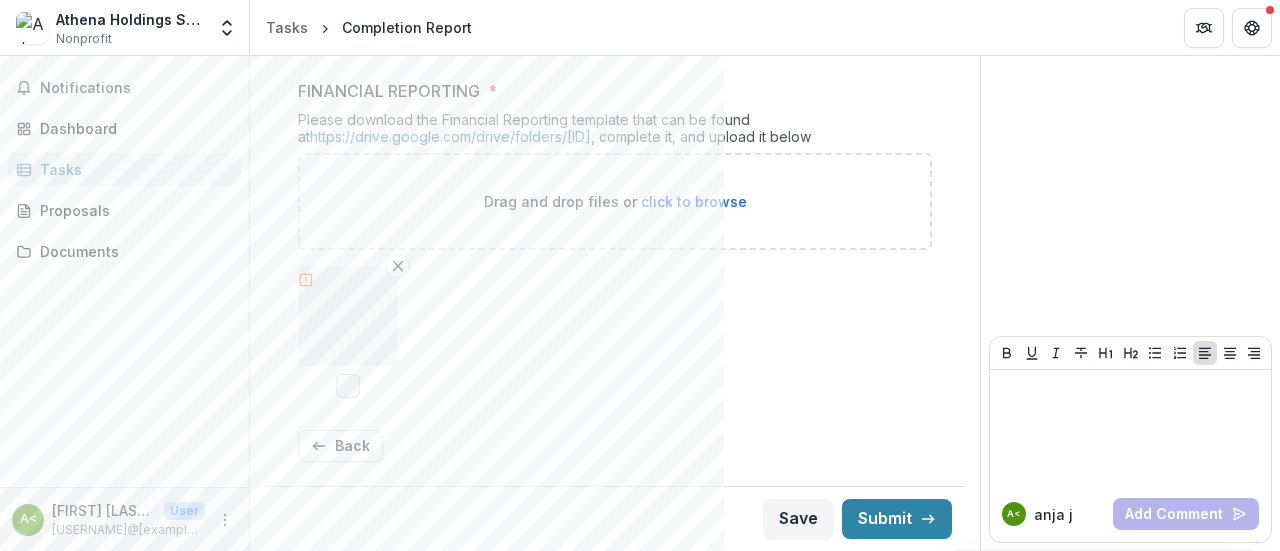 scroll, scrollTop: 1002, scrollLeft: 0, axis: vertical 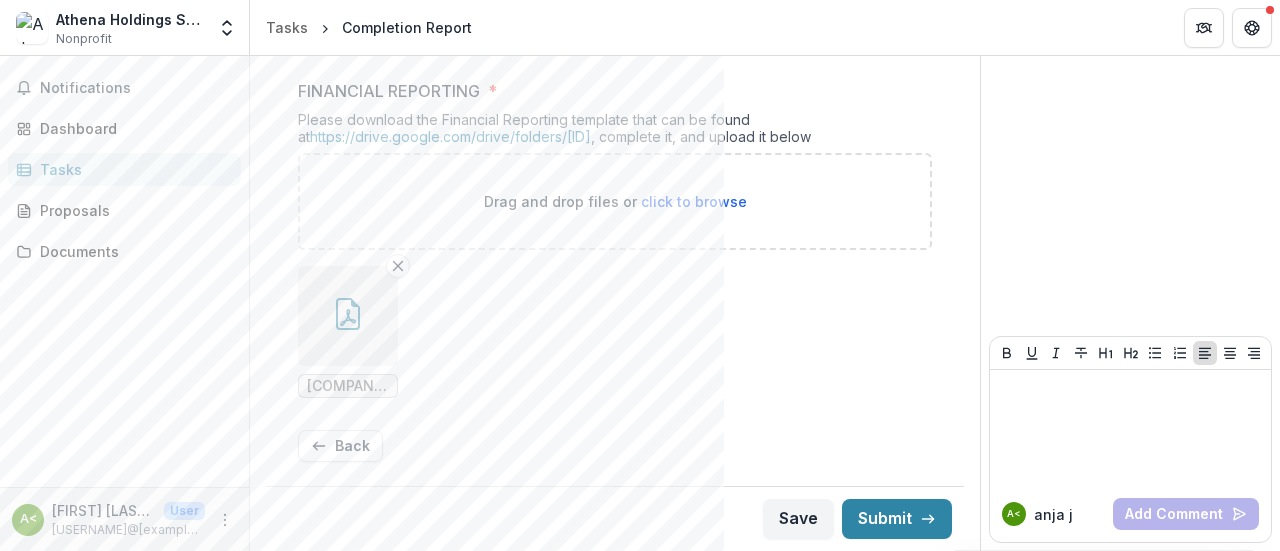 click 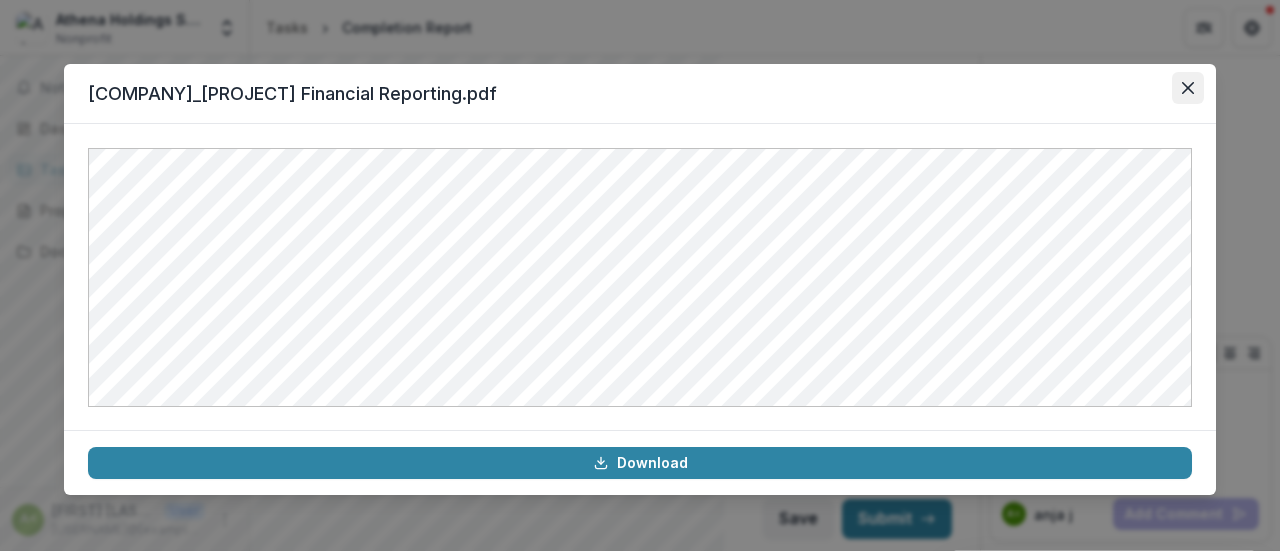 click 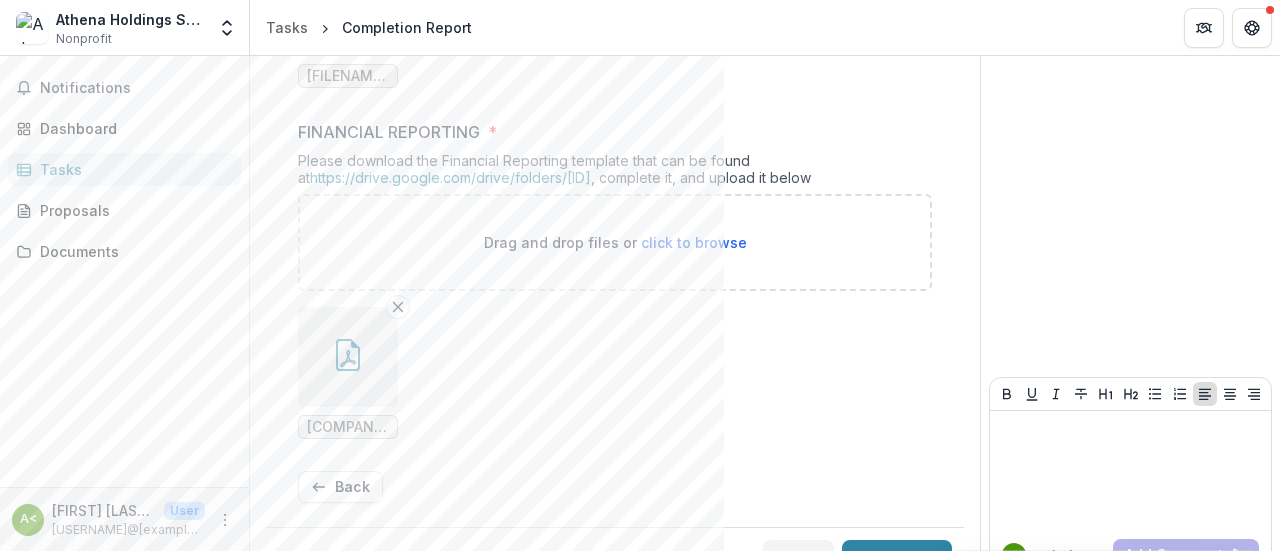 scroll, scrollTop: 1002, scrollLeft: 0, axis: vertical 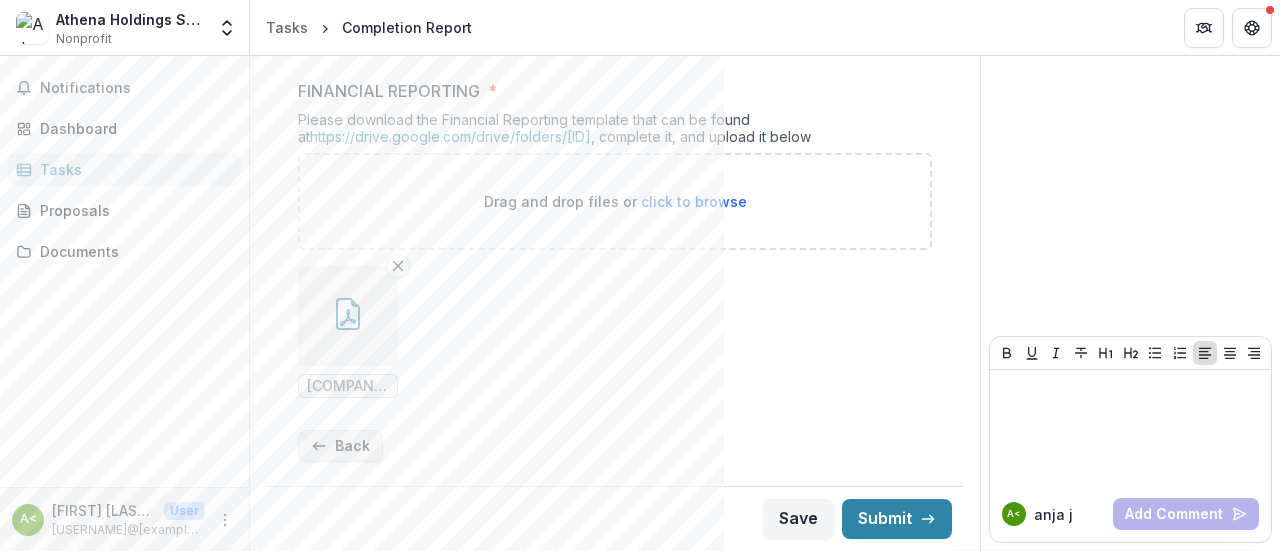 click on "Back" at bounding box center (340, 446) 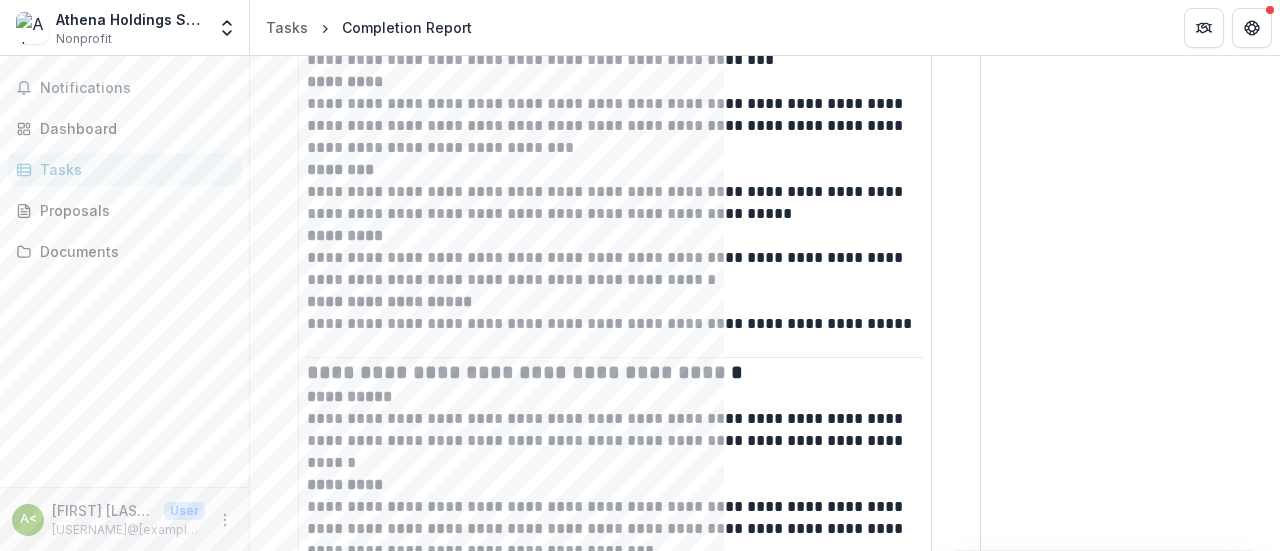 scroll, scrollTop: 1309, scrollLeft: 0, axis: vertical 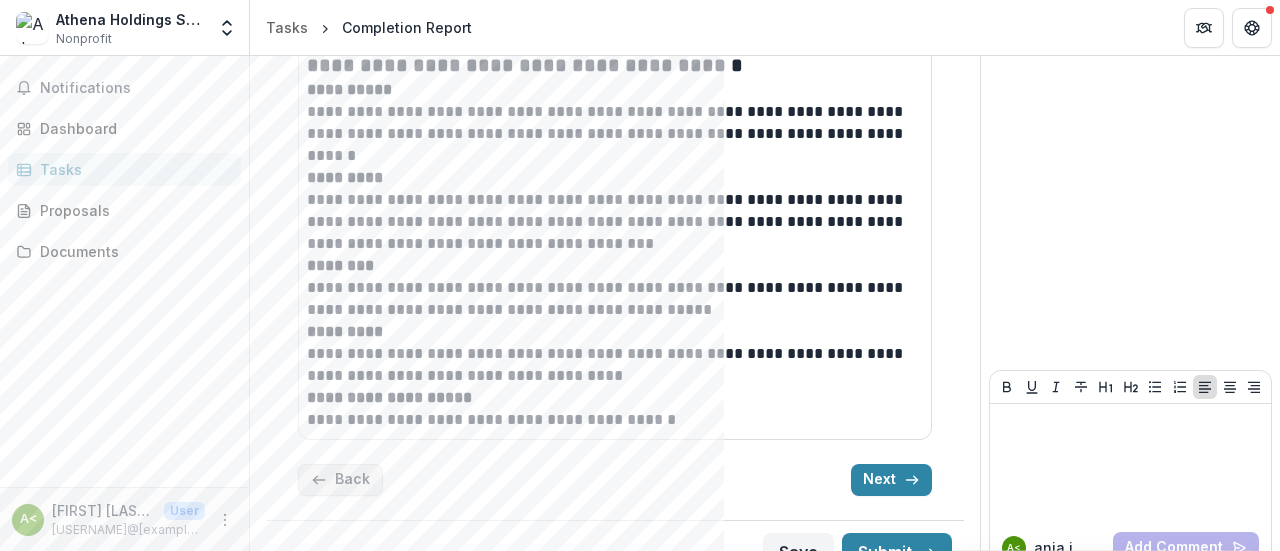 click on "Back" at bounding box center (340, 480) 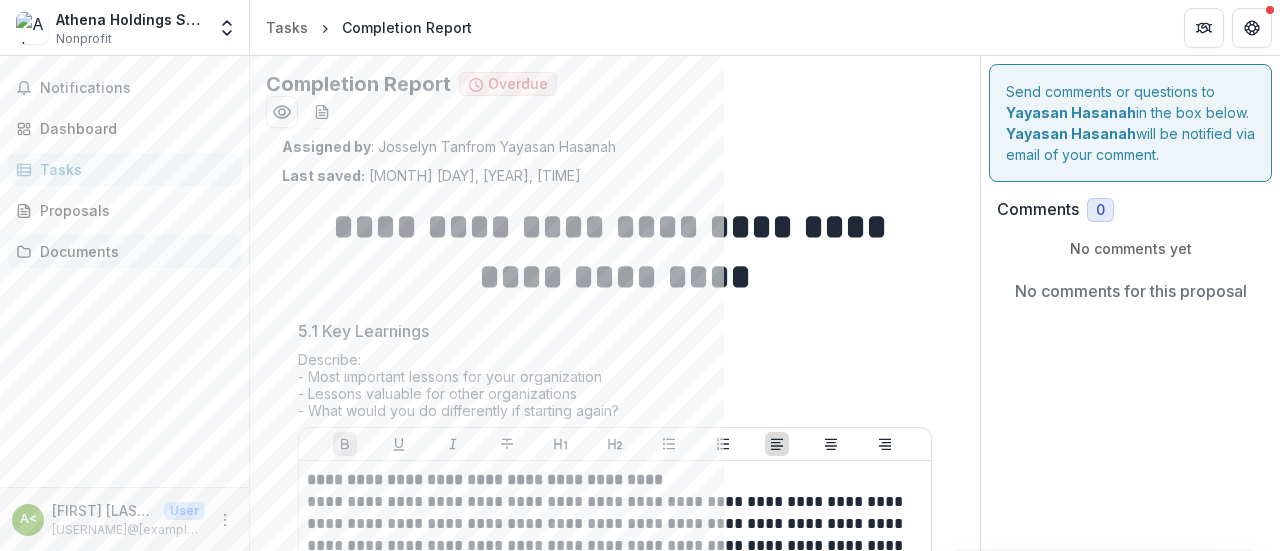 click on "Documents" at bounding box center [132, 251] 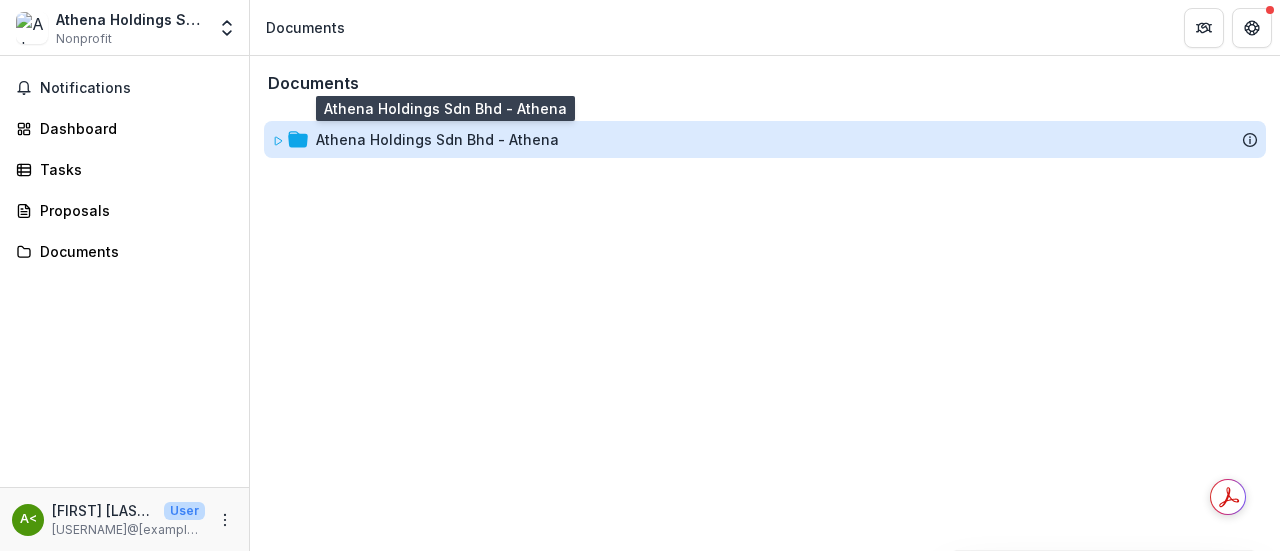 click on "Athena Holdings Sdn Bhd - Athena" at bounding box center (437, 139) 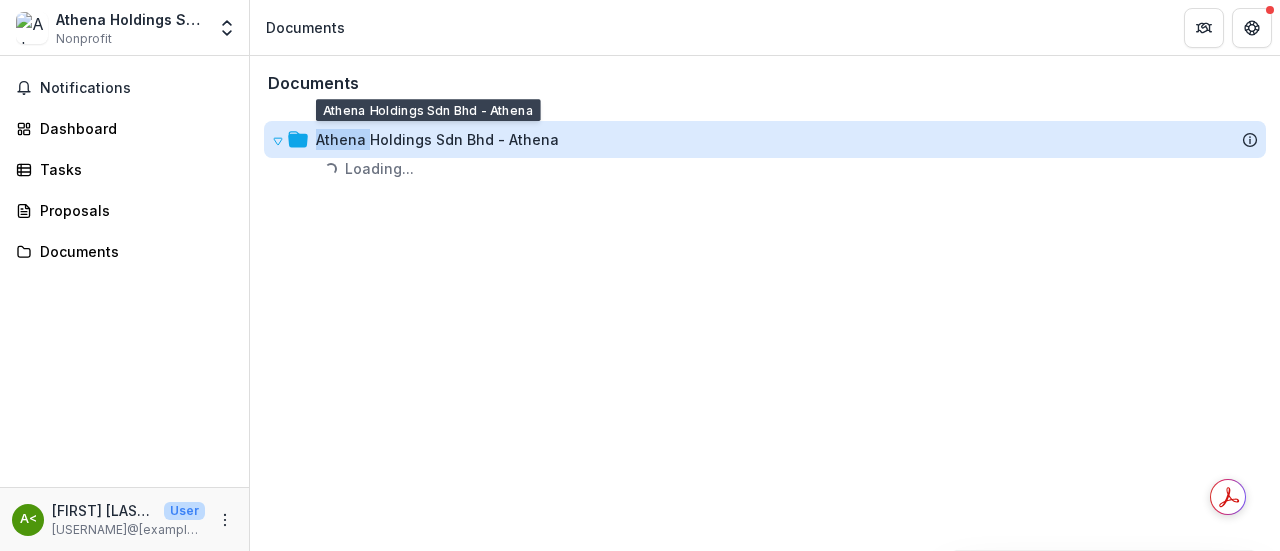 click on "Athena Holdings Sdn Bhd - Athena" at bounding box center (437, 139) 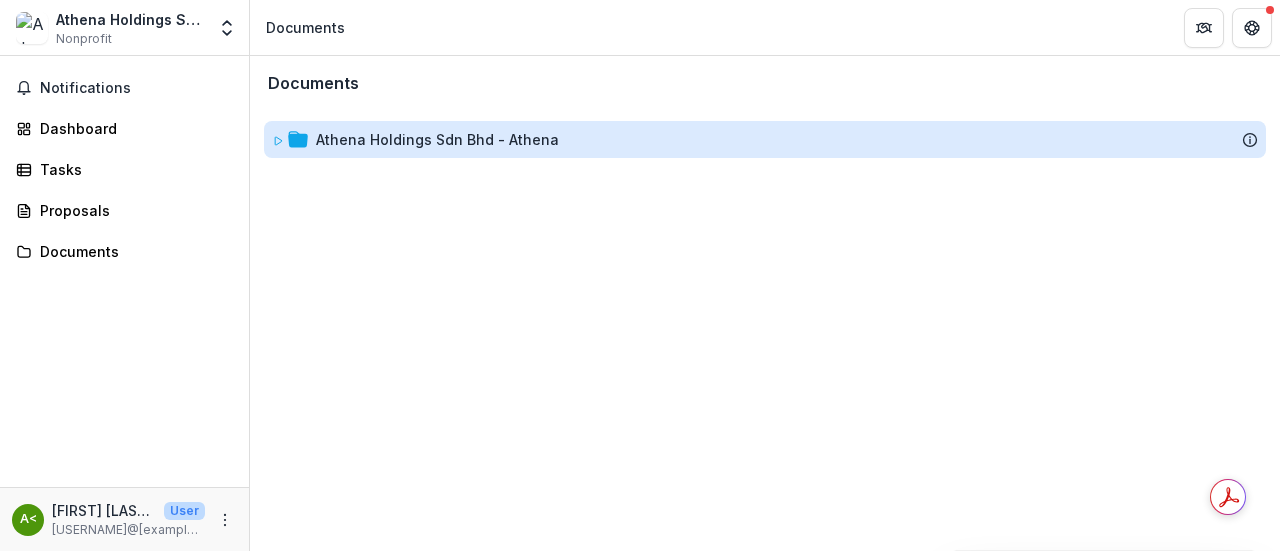 click on "Athena Holdings Sdn Bhd - Athena" at bounding box center [437, 139] 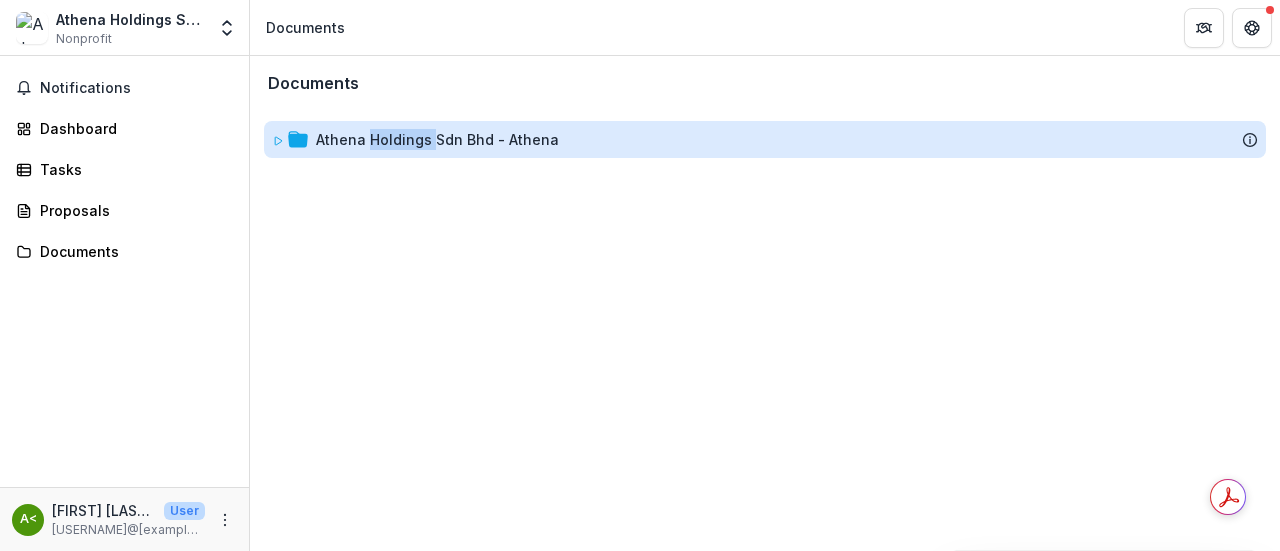 click on "Athena Holdings Sdn Bhd - Athena" at bounding box center [437, 139] 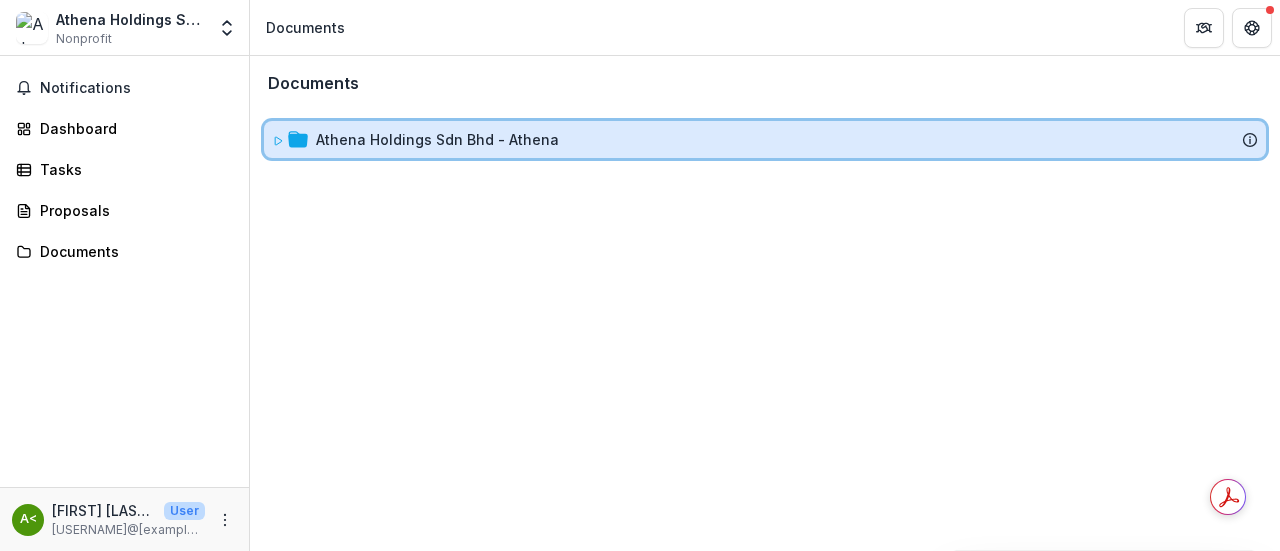 click 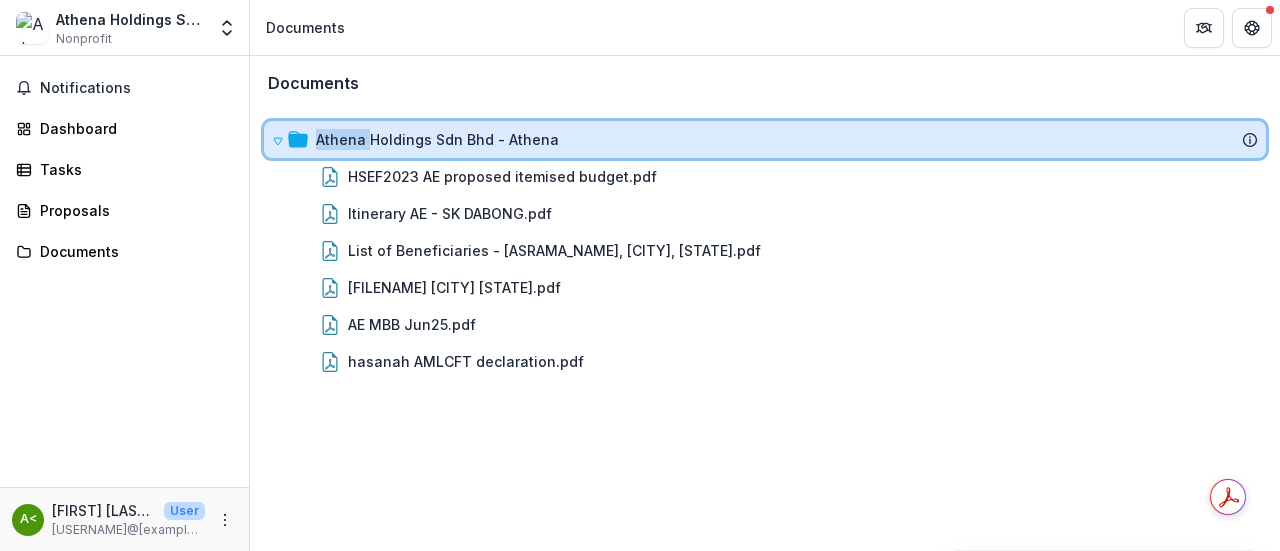 click 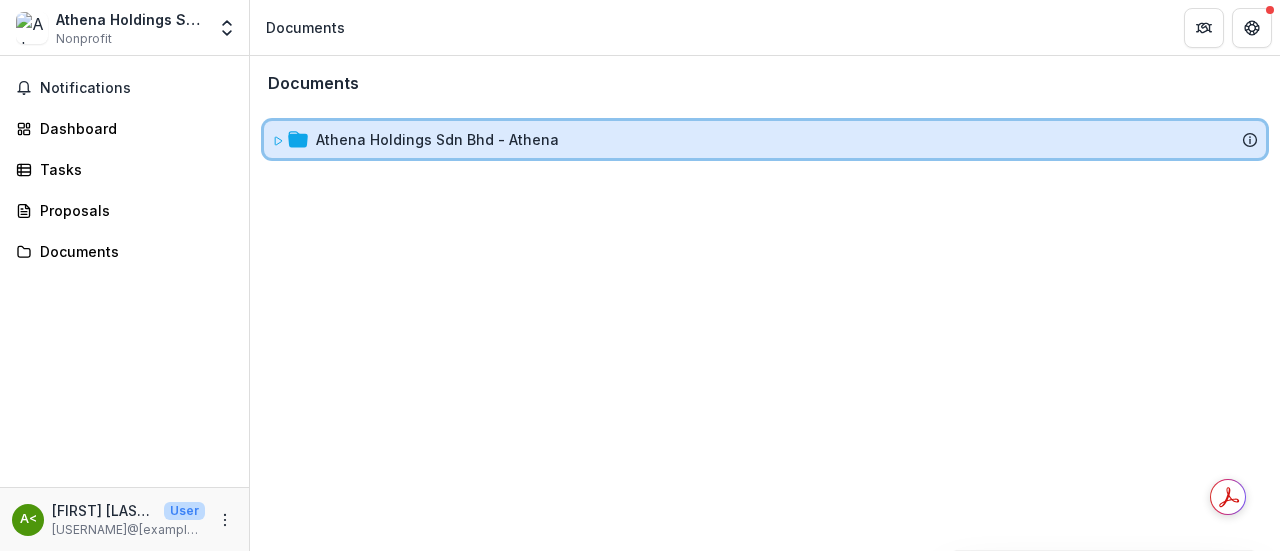 click 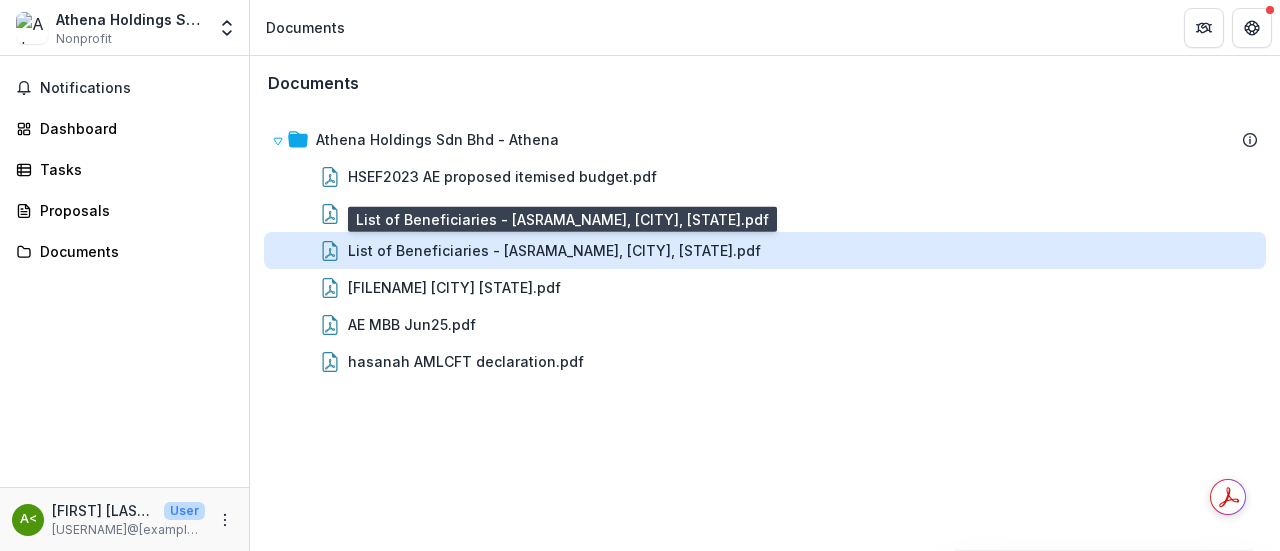 click on "List of Beneficiaries - [ASRAMA_NAME], [CITY], [STATE].pdf" at bounding box center [554, 250] 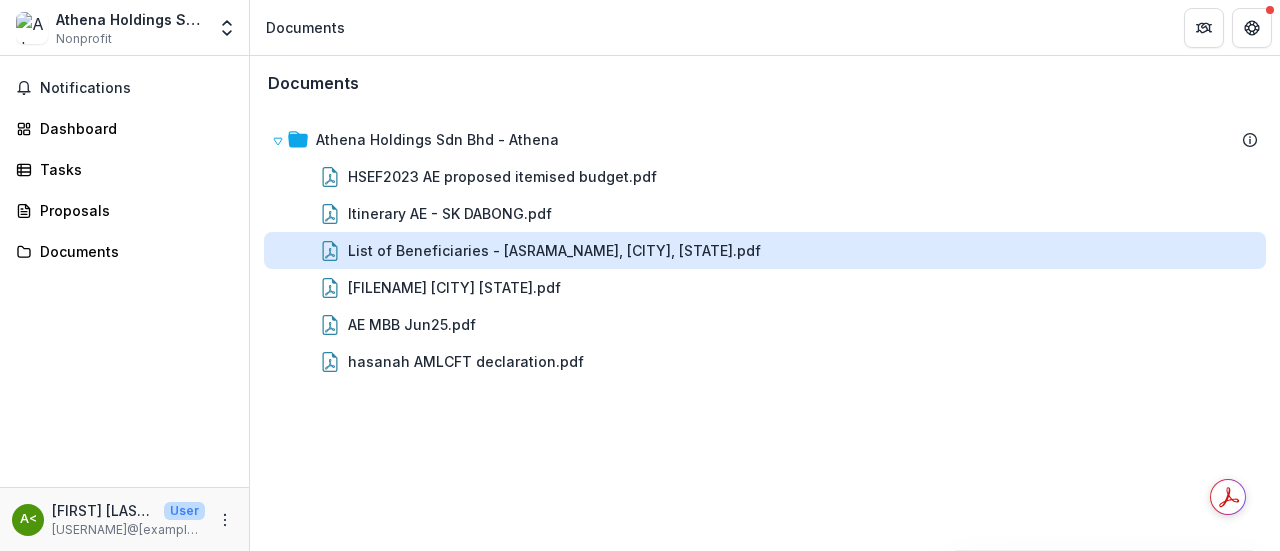 click on "Loading..." at bounding box center (640, 277) 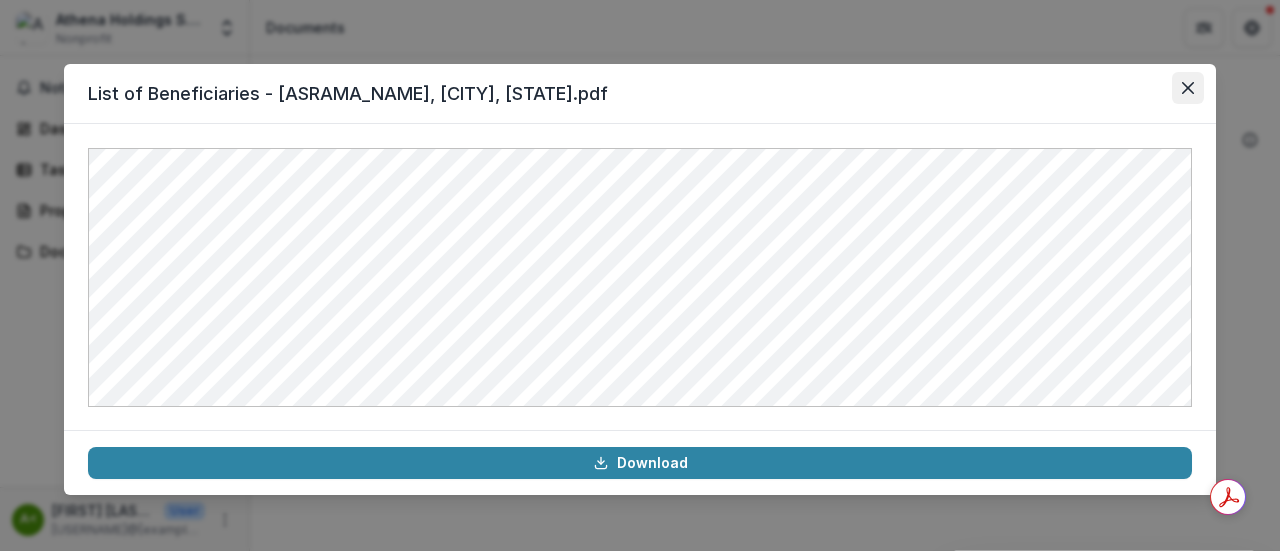 click at bounding box center (1188, 88) 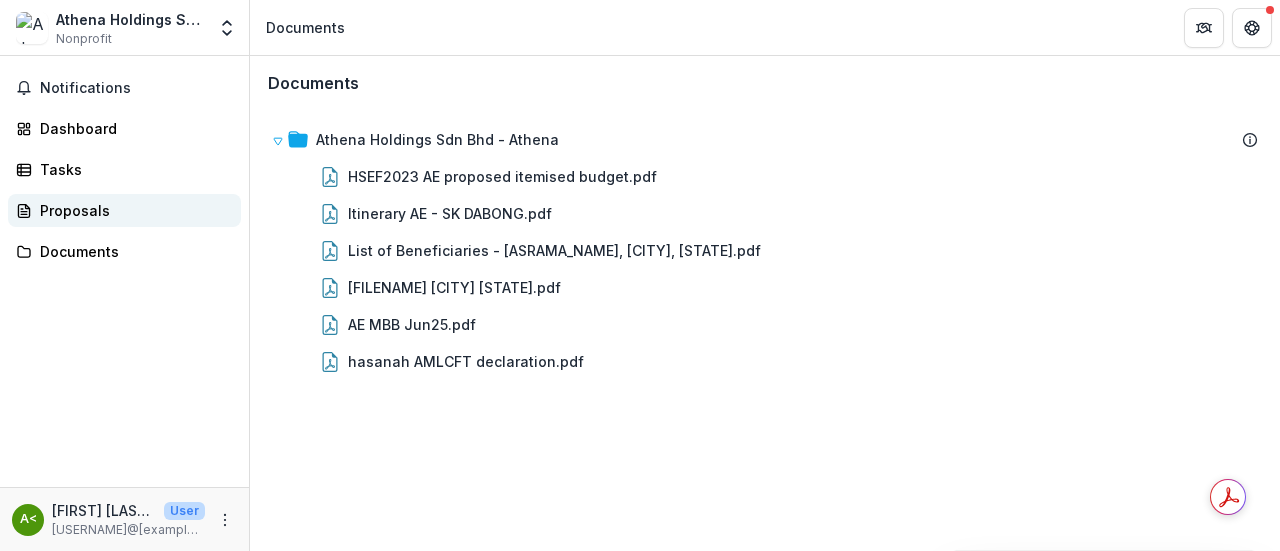click on "Proposals" at bounding box center [132, 210] 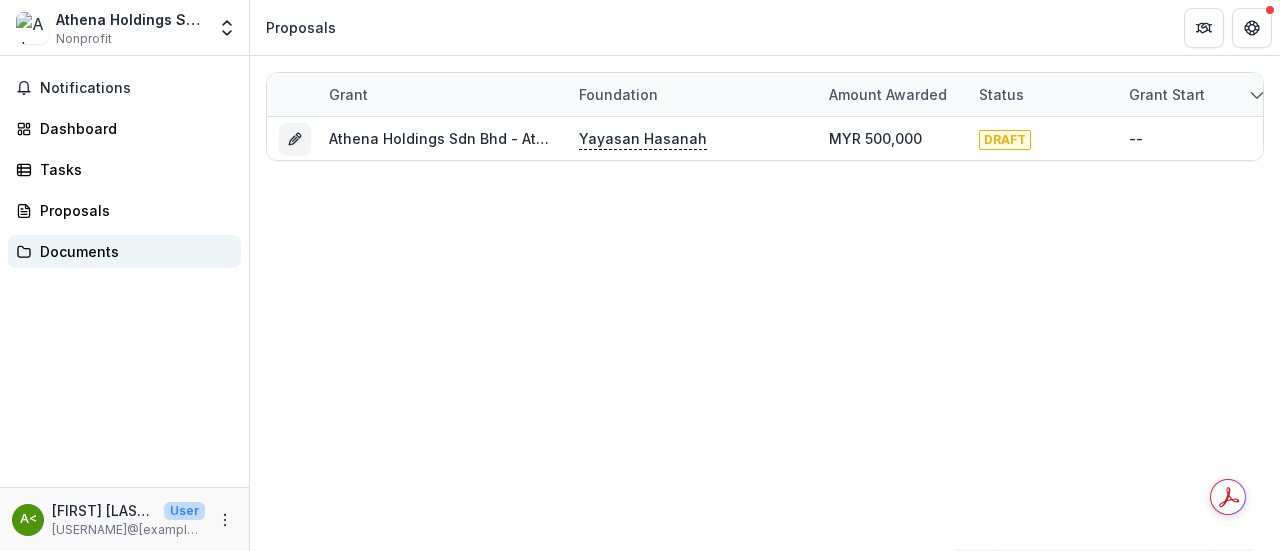 click on "Documents" at bounding box center (132, 251) 